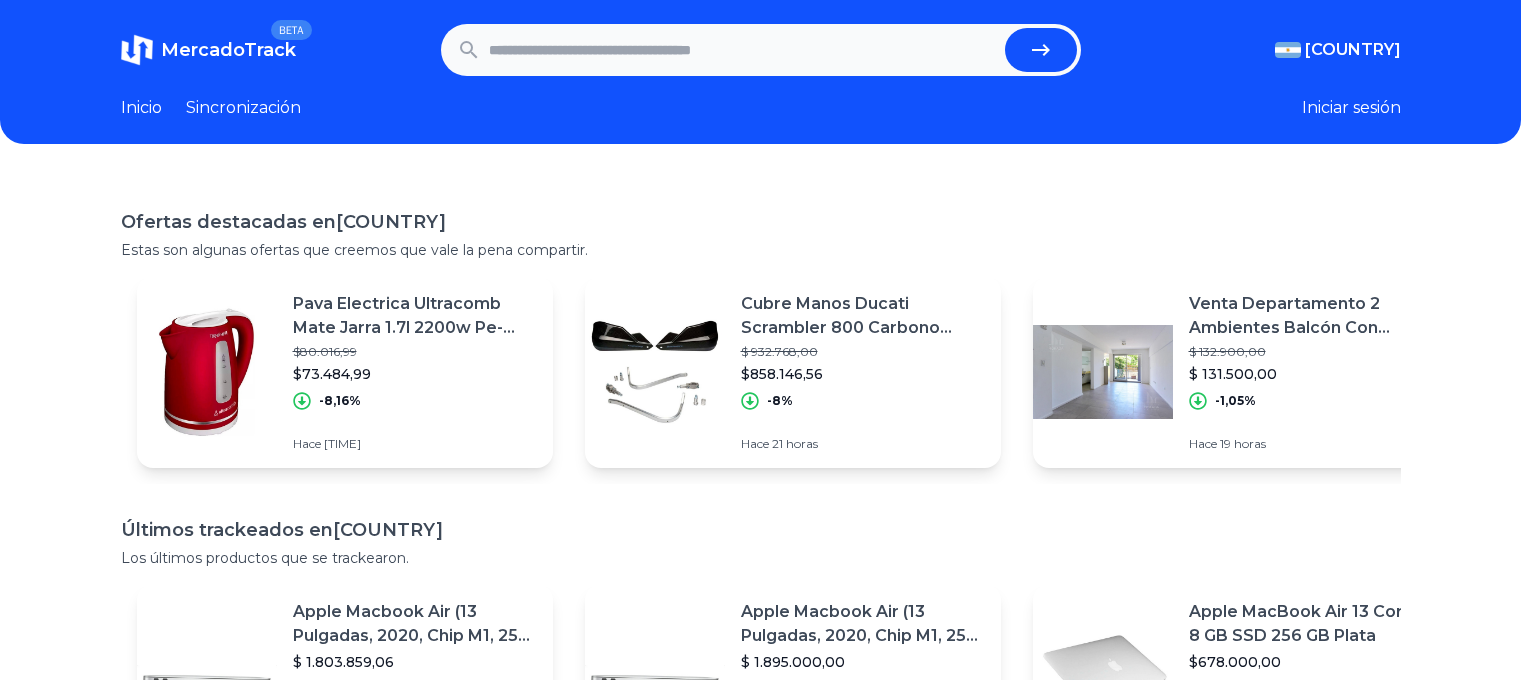 scroll, scrollTop: 0, scrollLeft: 0, axis: both 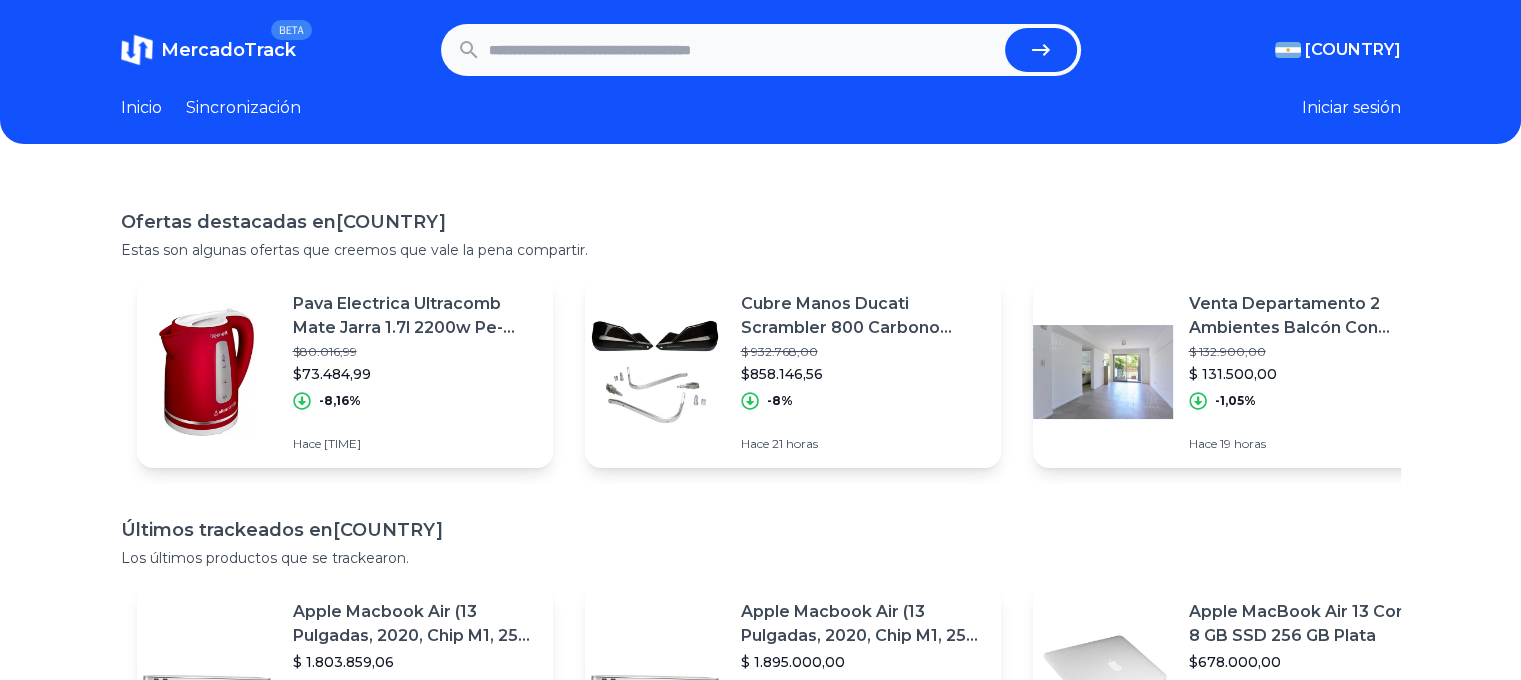 click at bounding box center (743, 50) 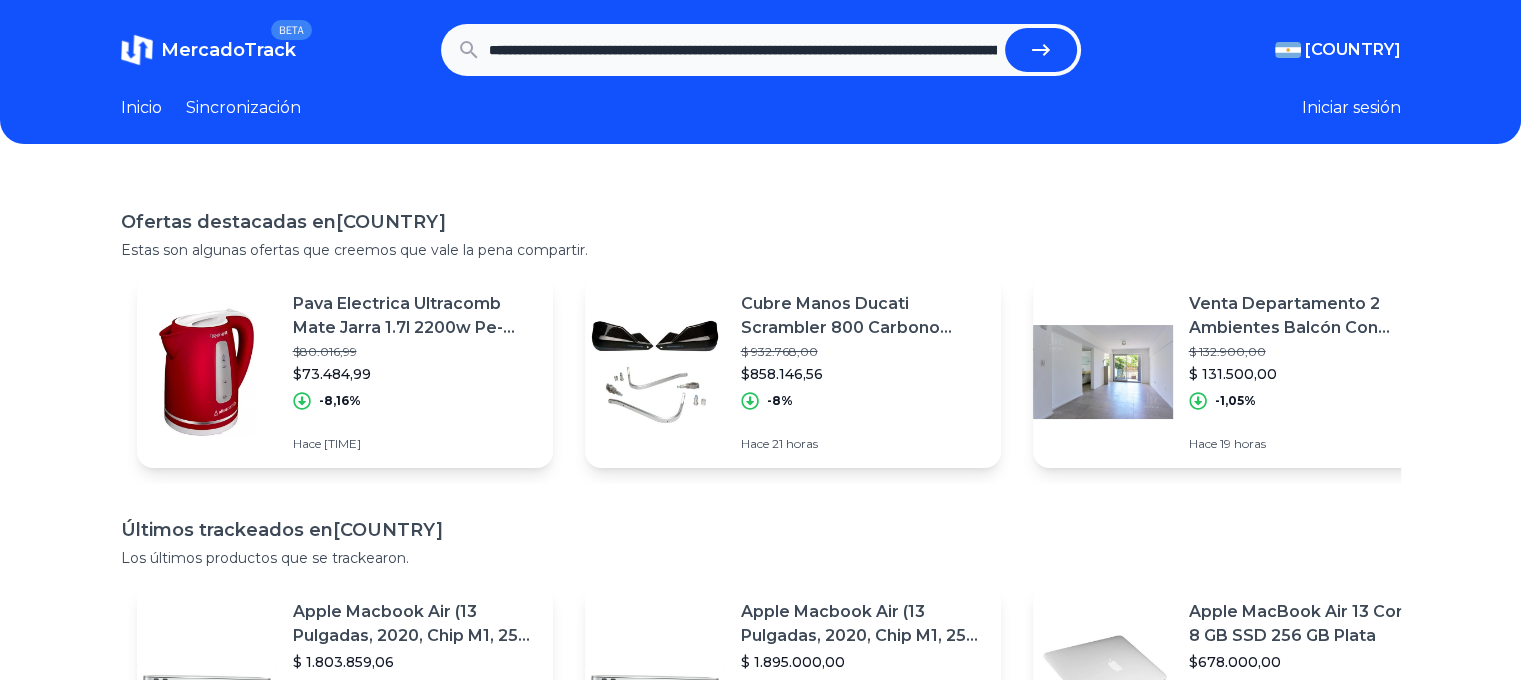 scroll, scrollTop: 0, scrollLeft: 2206, axis: horizontal 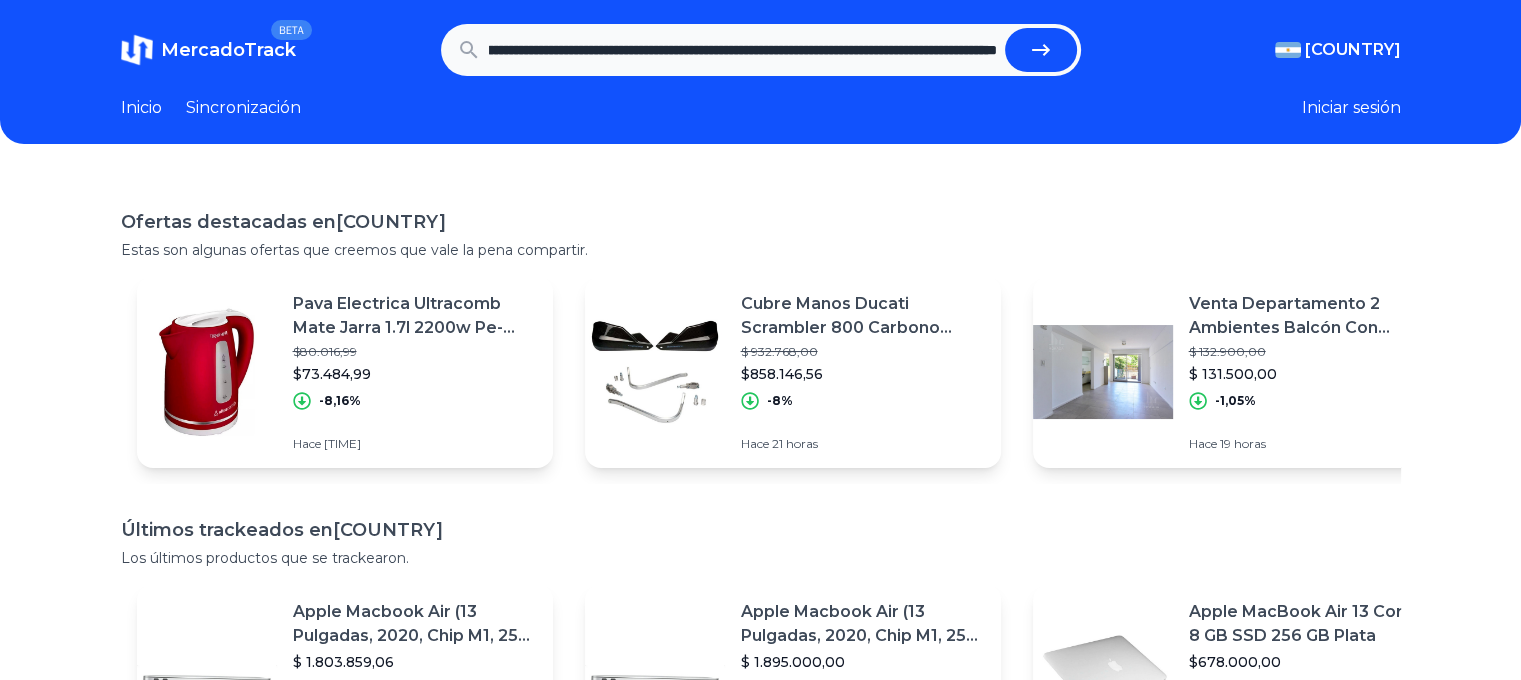 click at bounding box center [1041, 50] 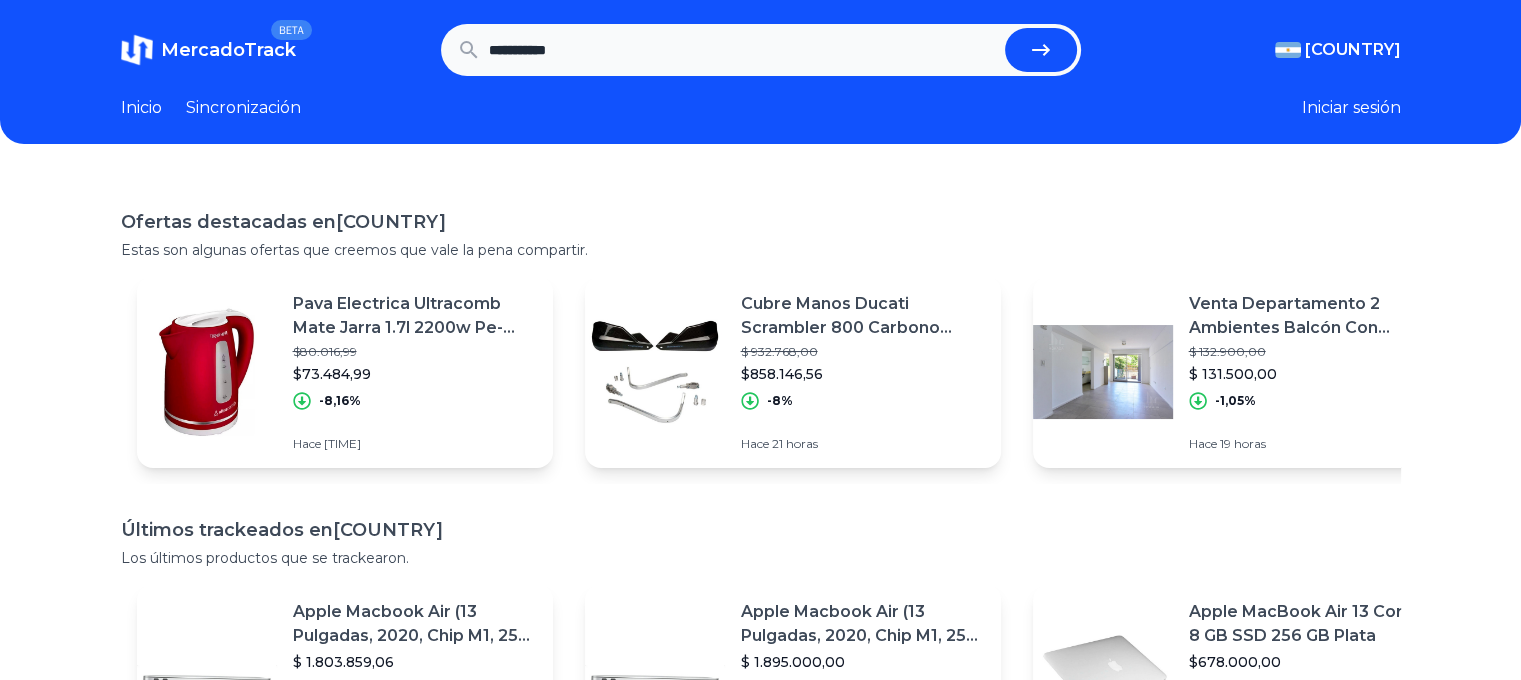scroll, scrollTop: 0, scrollLeft: 0, axis: both 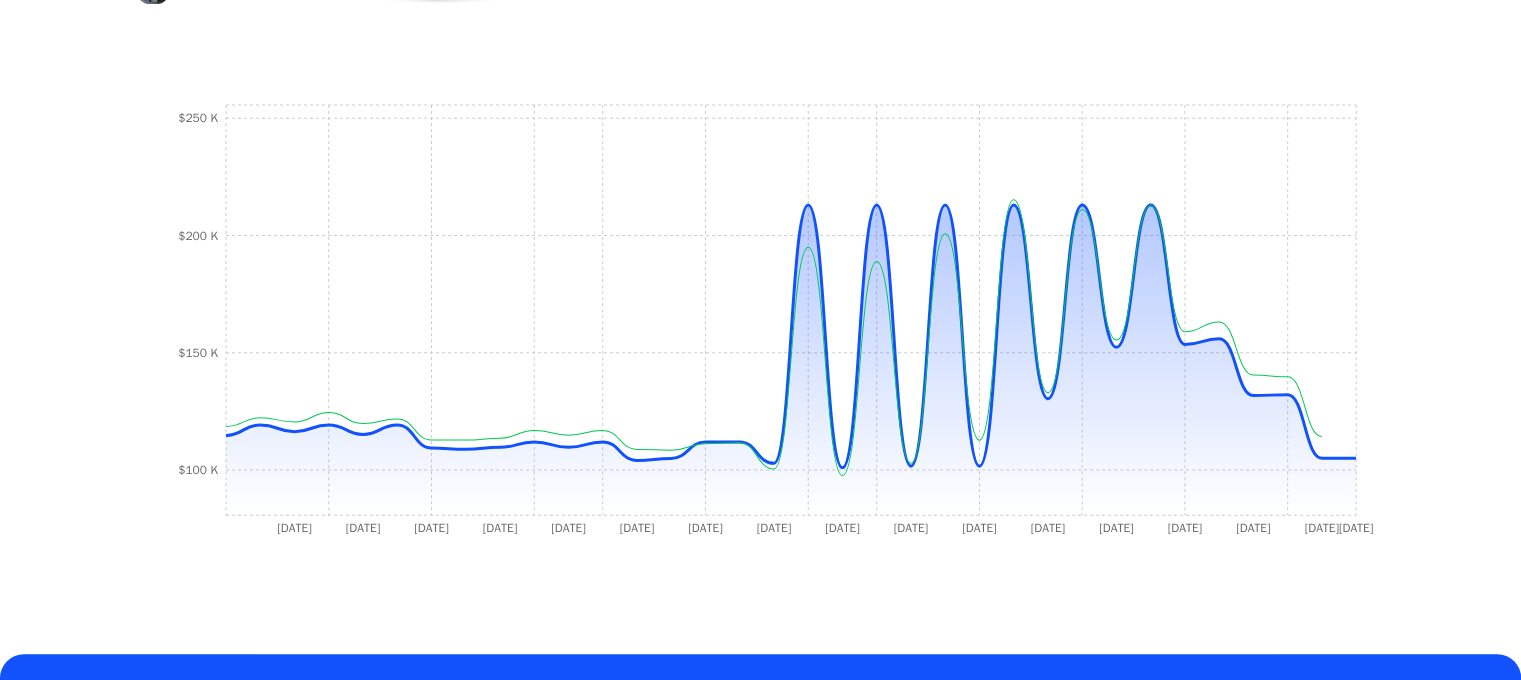 drag, startPoint x: 1525, startPoint y: 154, endPoint x: 1532, endPoint y: 445, distance: 291.08417 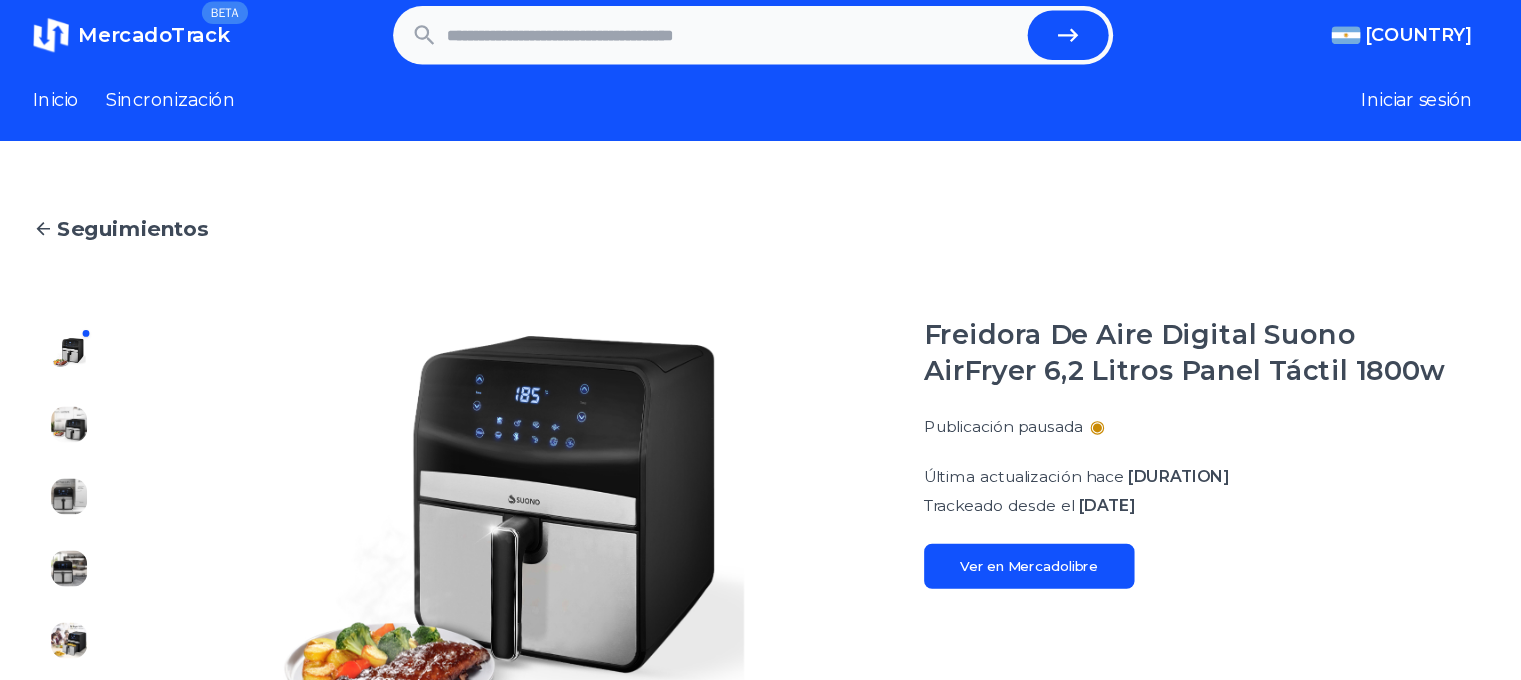 scroll, scrollTop: 7, scrollLeft: 0, axis: vertical 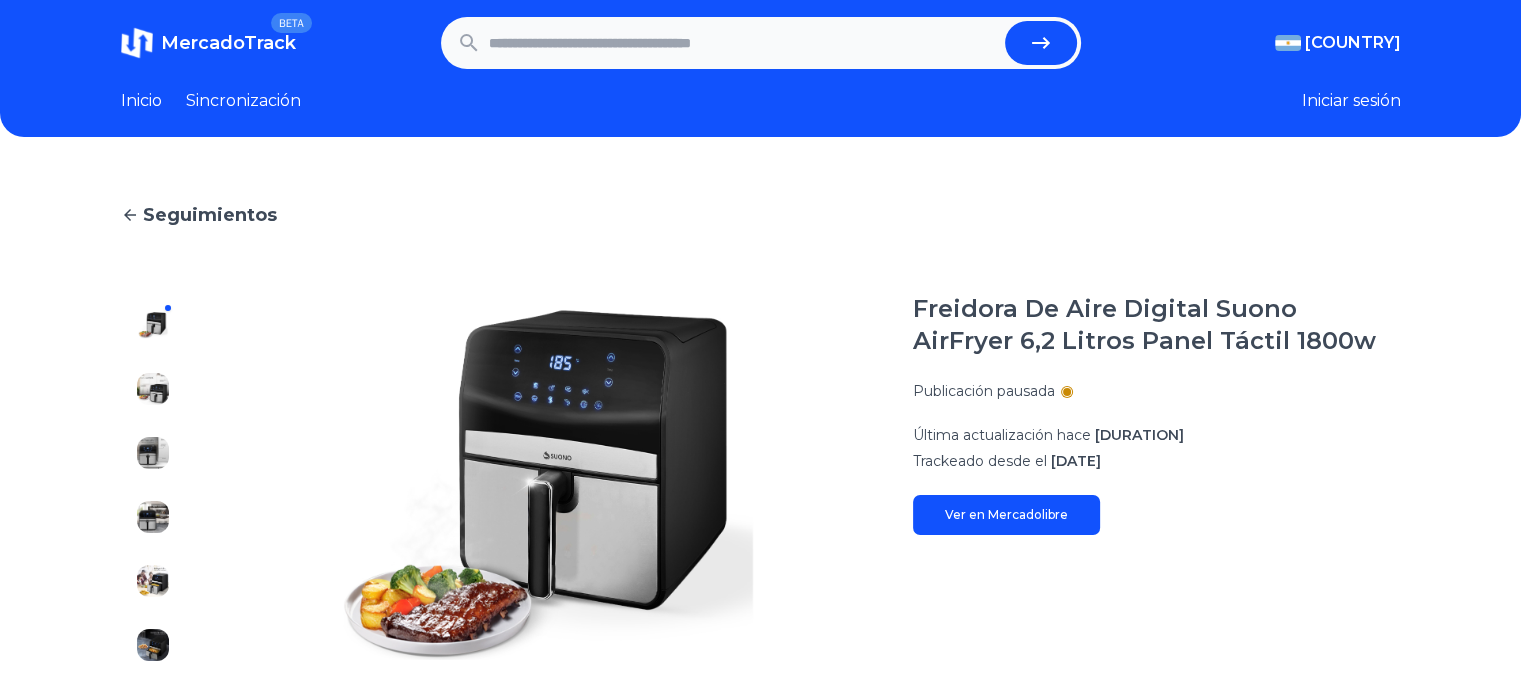 click at bounding box center (743, 43) 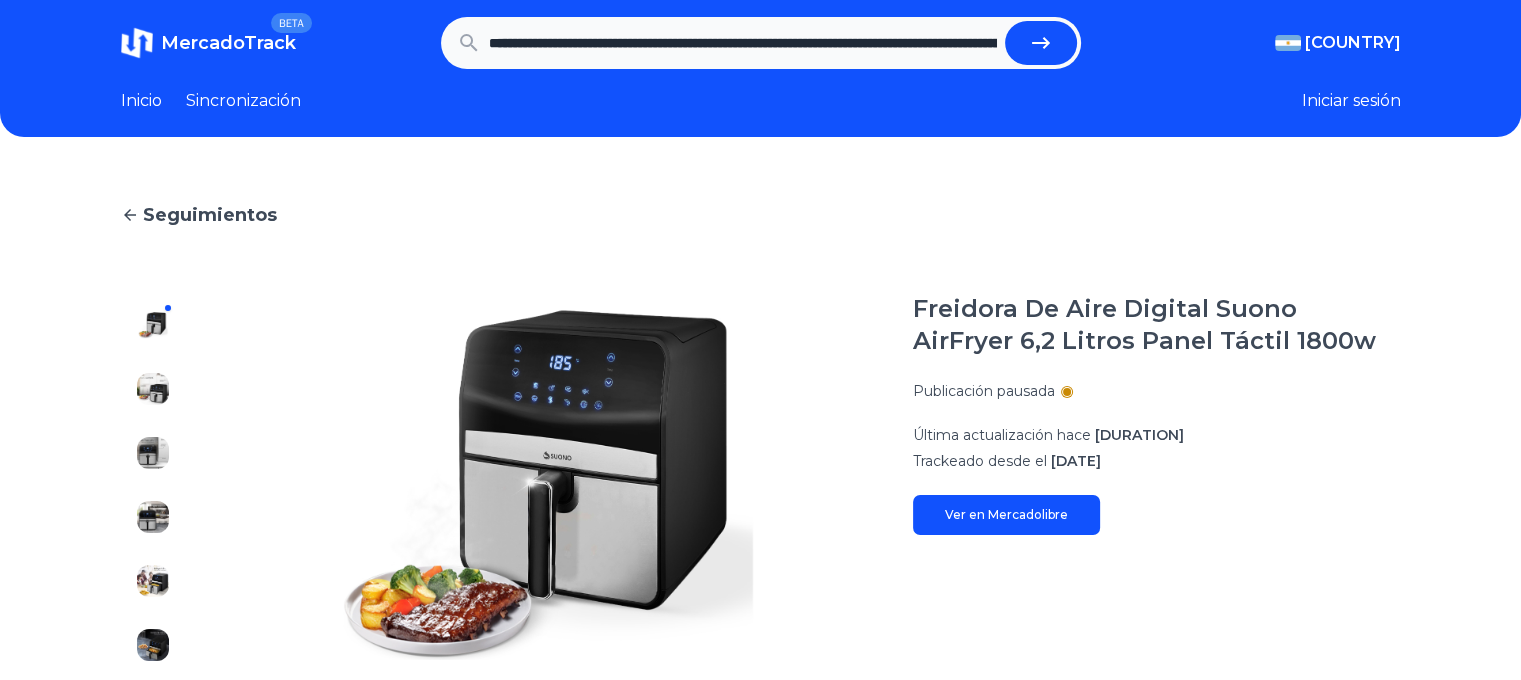 scroll, scrollTop: 0, scrollLeft: 2030, axis: horizontal 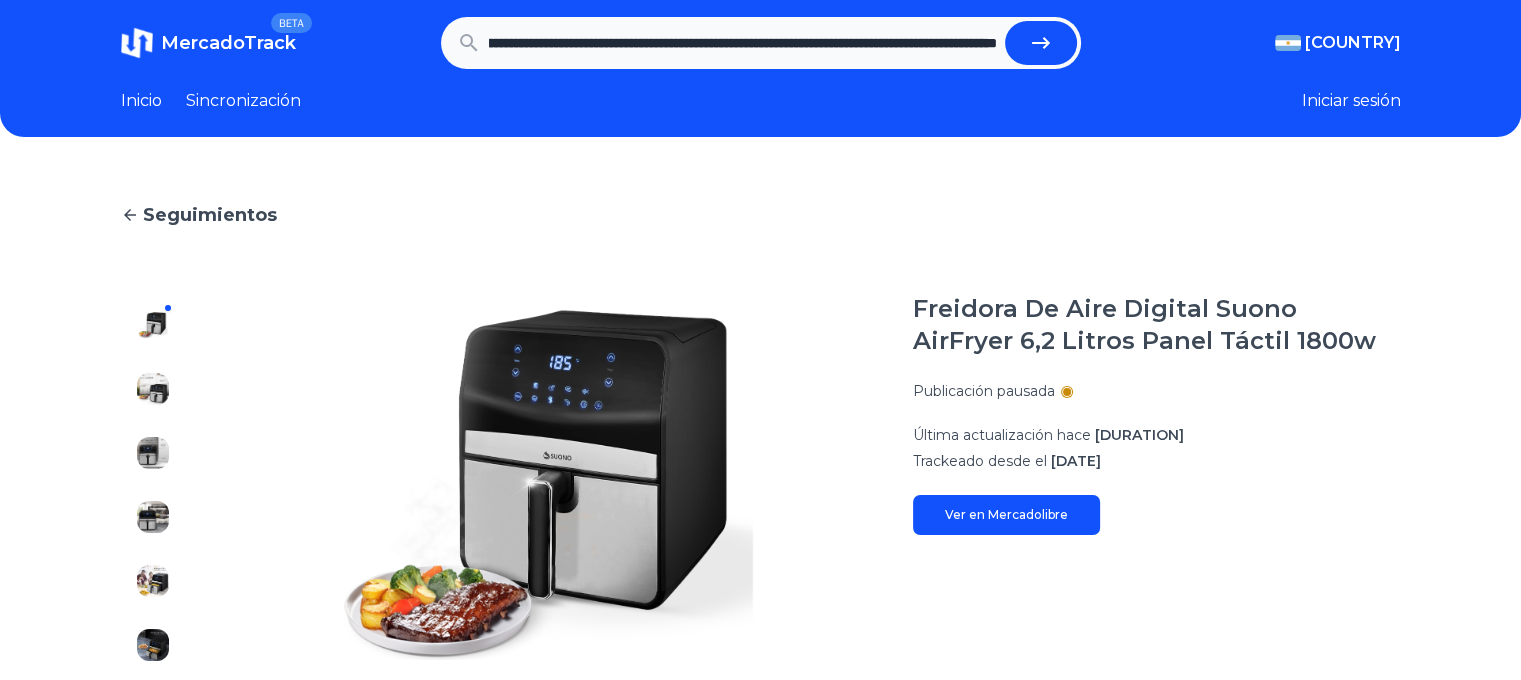 click at bounding box center (1041, 43) 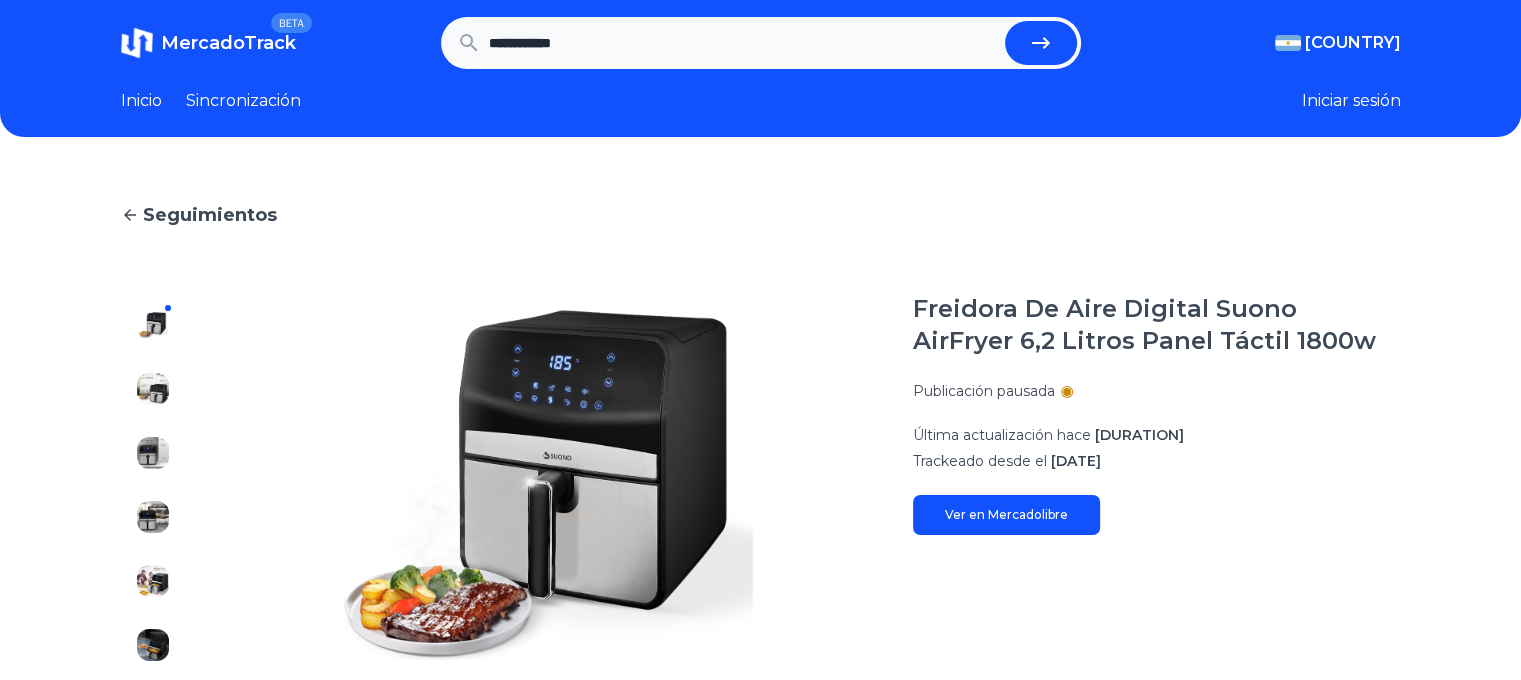 scroll, scrollTop: 0, scrollLeft: 0, axis: both 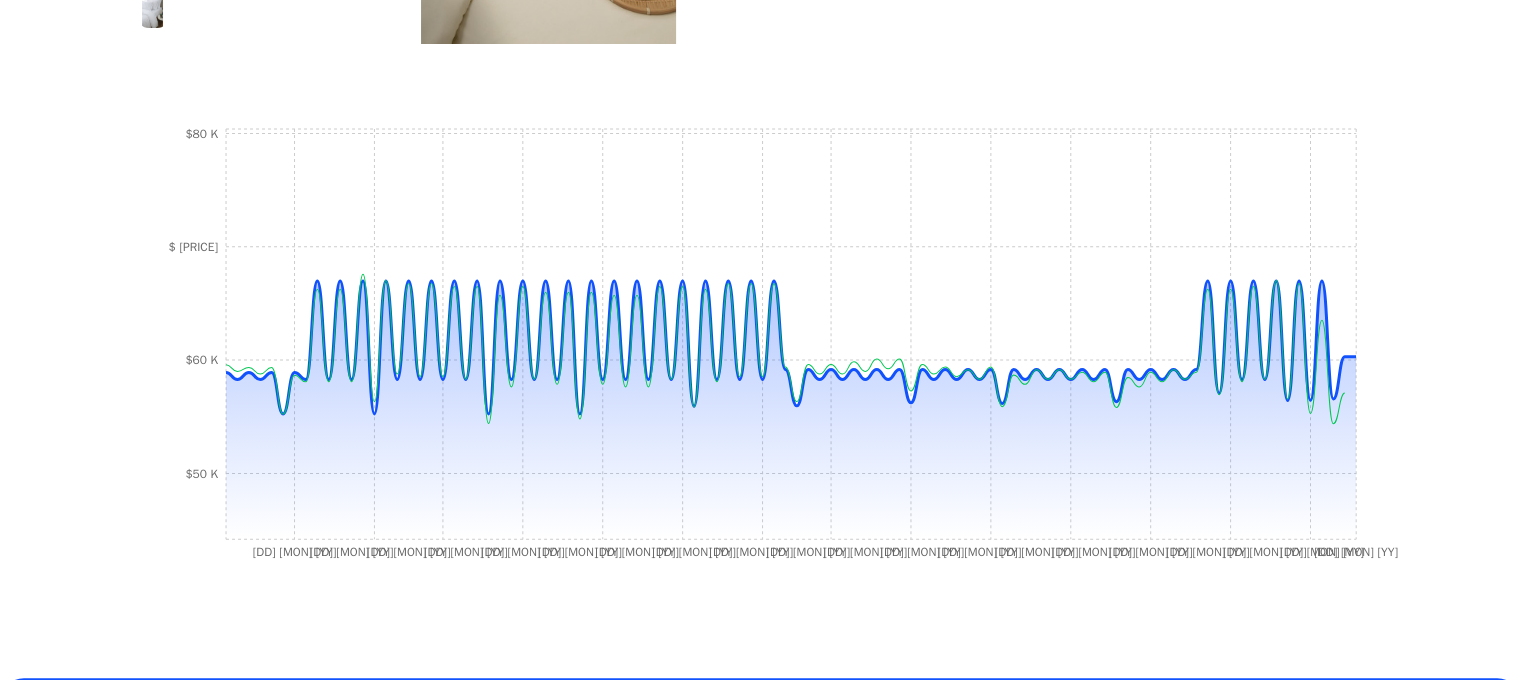 click on "Seguimientos Juego De Sabanas King Size 600 H Oxford Bordada Oferta $ 57.913,80 $61.630,80 Si el precio no coincide con el precio actual de MercadoLibre, se debe a una de las siguientes razones: El seguimiento todavia no fue actualizado en nuestro servidor y se actualizará en las próximas horas La API de MercadoLibre esta fallando o no devuelve el precio correcto 6,42% Última actualización hace 14 horas. Trackeado desde el 4 de [MONTH] de [YYYY] Ver en Mercadolibre 31 Dec 24 2 Jan 25 8 Jan 25 10 Jan 25 15 Jan 25 20 Jan 25 23 Jan 25 27 Jan 25 30 Jan 25 4 Feb 25 6 Feb 25 11 Feb 25 13 Feb 25 19 Feb 25 21 Feb 25 26 Feb 25 1 Mar 25 5 Mar 25 18 Mar 25 28 Jul 25 $50 K $60 K $70 K $80 K" at bounding box center (761, 91) 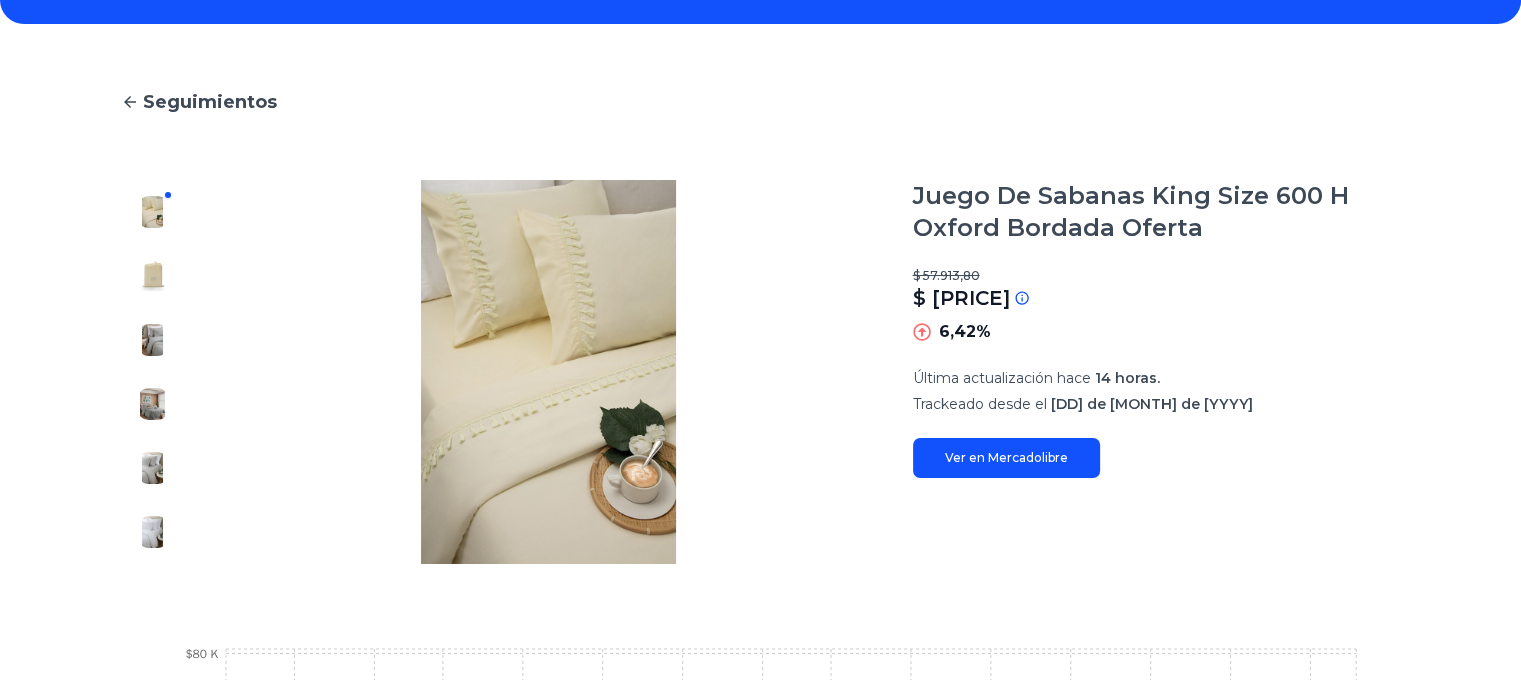 scroll, scrollTop: 0, scrollLeft: 0, axis: both 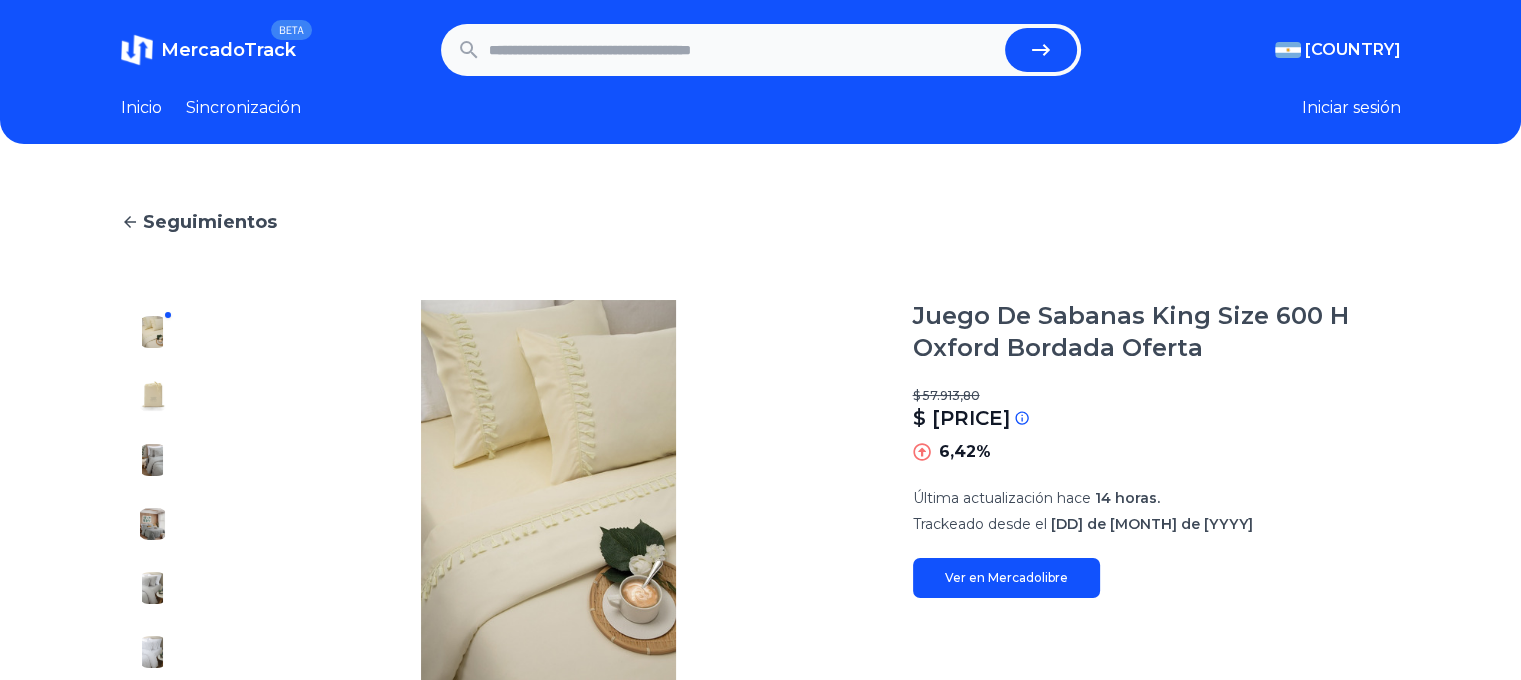click on "Inicio" at bounding box center [141, 108] 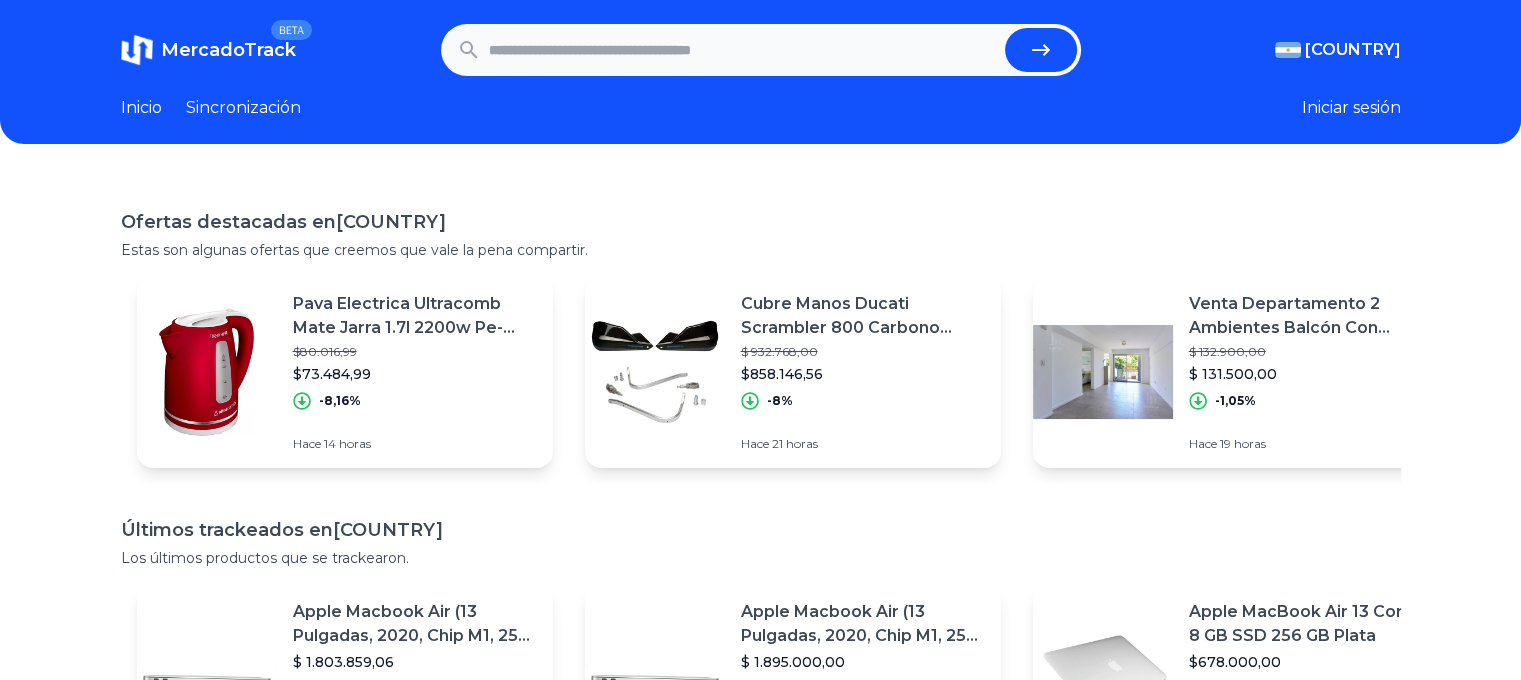 click on "Ofertas destacadas en [COUNTRY] Estas son algunas ofertas que creemos que vale la pena compartir. Pava Electrica Ultracomb Mate Jarra 1.7l 2200w Pe-4909 Roja $80.016,99 $73.484,99 -8,16% Hace 14 horas Cubre Manos Ducati Scrambler 800 Carbono Aluminio $ 932.768,00 $858.146,56 -8% Hace 21 horas Venta Departamento 2 Ambientes Balcón Con Parrilla Palermo $ 132.900,00 $ 131.500,00 -1,05% Hace 19 horas Silla Rosa Gamer Dowinx Premium Con Vibrador Y Apoya Pies $ 394.900,00 $ 315.920,00 -20% Hace 15 horas Vw Saveiro 1992/1995 Cubregotero Gotero Moldura Techo El Par $ 49.749,05 $ 47.499,05 -4,52% Hace 16 horas Carrito Chango De Compras Plegable A Bolsa Con Ruedas 2 En 1 $ 11.898,00 $ 10.589,22 -11% Hace 19 horas Toner Alternativo Para W1105a 107w 105a M135w 107a S/chip $ 10.500,00 $8.490,00 -19,14% Hace 16 horas Cortina Parasol Plegable Tipo Paraguas Con Funda Incluida $33.531,47 $ 29.112,77 -13,18% Hace 19 horas Parlante Portatil Kazz Fred Bluetooth 20w Subwoofer 2x3 Fm Color Azul Acero" at bounding box center (760, 516) 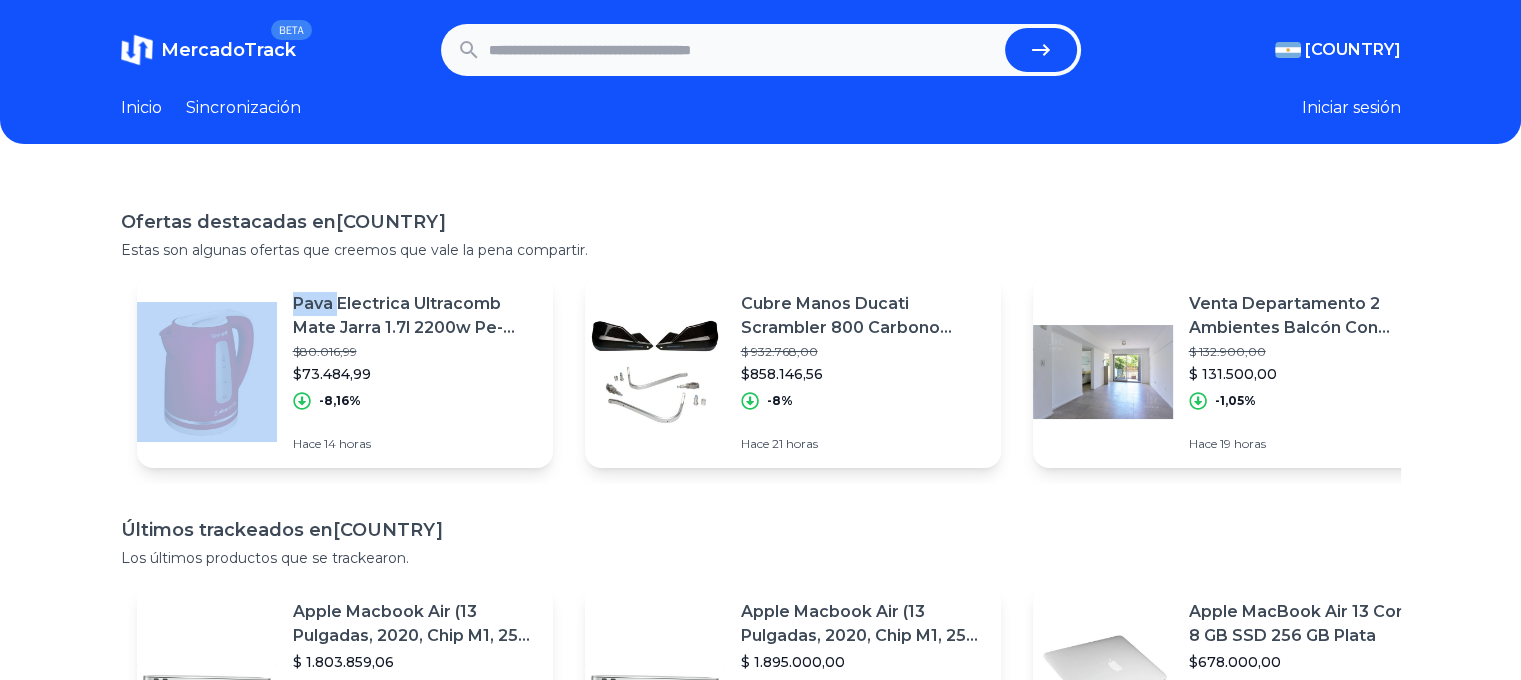 click on "Ofertas destacadas en [COUNTRY] Estas son algunas ofertas que creemos que vale la pena compartir. Pava Electrica Ultracomb Mate Jarra 1.7l 2200w Pe-4909 Roja $80.016,99 $73.484,99 -8,16% Hace 14 horas Cubre Manos Ducati Scrambler 800 Carbono Aluminio $ 932.768,00 $858.146,56 -8% Hace 21 horas Venta Departamento 2 Ambientes Balcón Con Parrilla Palermo $ 132.900,00 $ 131.500,00 -1,05% Hace 19 horas Silla Rosa Gamer Dowinx Premium Con Vibrador Y Apoya Pies $ 394.900,00 $ 315.920,00 -20% Hace 15 horas Vw Saveiro 1992/1995 Cubregotero Gotero Moldura Techo El Par $ 49.749,05 $ 47.499,05 -4,52% Hace 16 horas Carrito Chango De Compras Plegable A Bolsa Con Ruedas 2 En 1 $ 11.898,00 $ 10.589,22 -11% Hace 19 horas Toner Alternativo Para W1105a 107w 105a M135w 107a S/chip $ 10.500,00 $8.490,00 -19,14% Hace 16 horas Cortina Parasol Plegable Tipo Paraguas Con Funda Incluida $33.531,47 $ 29.112,77 -13,18% Hace 19 horas Parlante Portatil Kazz Fred Bluetooth 20w Subwoofer 2x3 Fm Color Azul Acero" at bounding box center [760, 516] 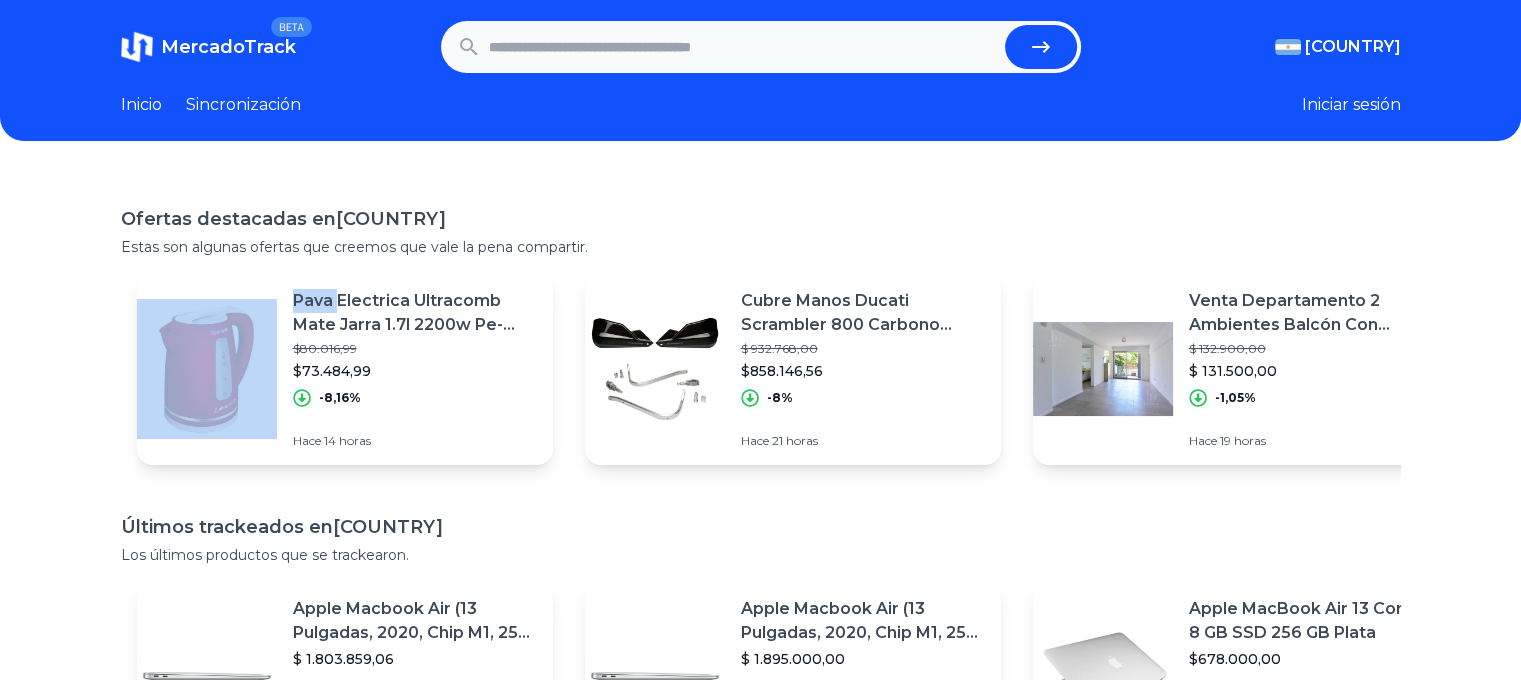scroll, scrollTop: 0, scrollLeft: 0, axis: both 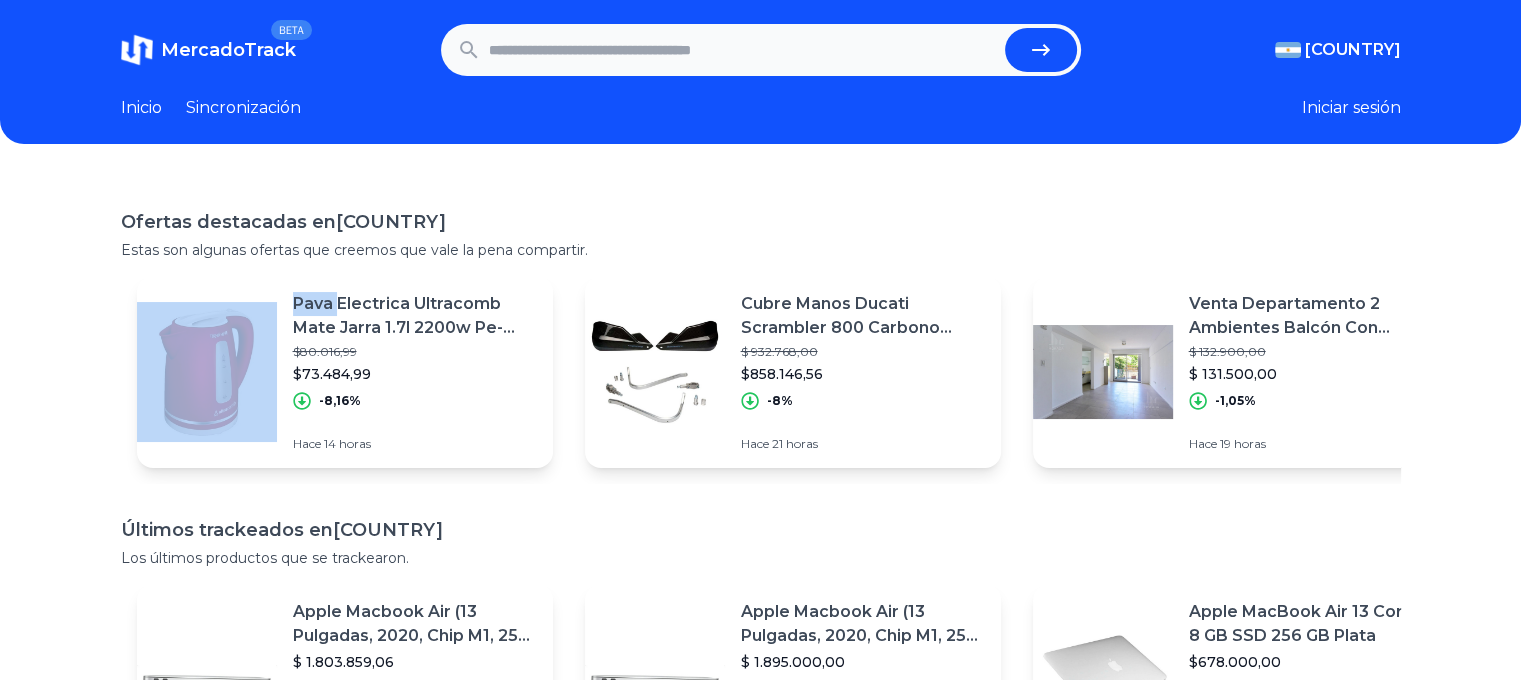 click on "Ofertas destacadas en [COUNTRY] Estas son algunas ofertas que creemos que vale la pena compartir. Pava Electrica Ultracomb Mate Jarra 1.7l 2200w Pe-4909 Roja $80.016,99 $73.484,99 -8,16% Hace 14 horas Cubre Manos Ducati Scrambler 800 Carbono Aluminio $ 932.768,00 $858.146,56 -8% Hace 21 horas Venta Departamento 2 Ambientes Balcón Con Parrilla Palermo $ 132.900,00 $ 131.500,00 -1,05% Hace 19 horas Silla Rosa Gamer Dowinx Premium Con Vibrador Y Apoya Pies $ 394.900,00 $ 315.920,00 -20% Hace 15 horas Vw Saveiro 1992/1995 Cubregotero Gotero Moldura Techo El Par $ 49.749,05 $ 47.499,05 -4,52% Hace 16 horas Carrito Chango De Compras Plegable A Bolsa Con Ruedas 2 En 1 $ 11.898,00 $ 10.589,22 -11% Hace 19 horas Toner Alternativo Para W1105a 107w 105a M135w 107a S/chip $ 10.500,00 $8.490,00 -19,14% Hace 16 horas Cortina Parasol Plegable Tipo Paraguas Con Funda Incluida $33.531,47 $ 29.112,77 -13,18% Hace 19 horas Parlante Portatil Kazz Fred Bluetooth 20w Subwoofer 2x3 Fm Color Azul Acero" at bounding box center [760, 516] 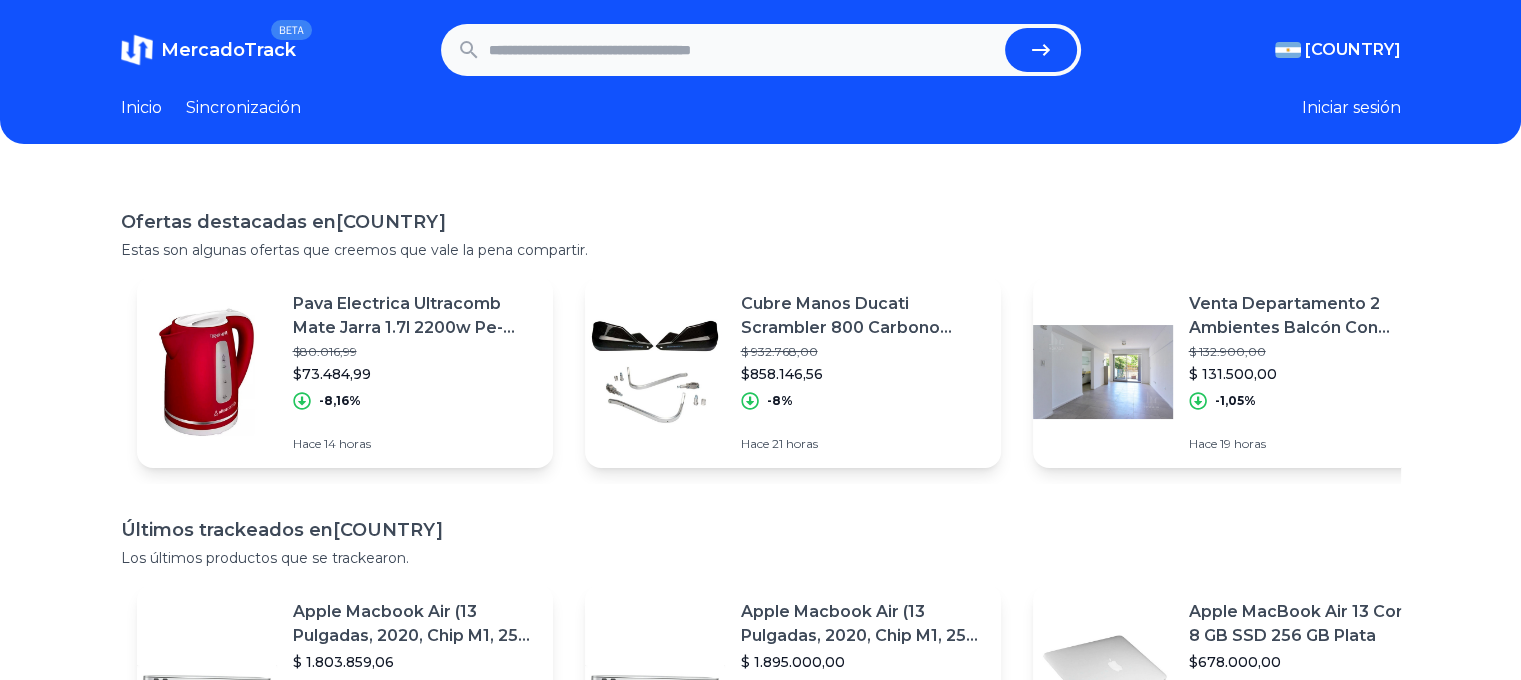 click on "Ofertas destacadas en [COUNTRY] Estas son algunas ofertas que creemos que vale la pena compartir. Pava Electrica Ultracomb Mate Jarra 1.7l 2200w Pe-4909 Roja $80.016,99 $73.484,99 -8,16% Hace 14 horas Cubre Manos Ducati Scrambler 800 Carbono Aluminio $ 932.768,00 $858.146,56 -8% Hace 21 horas Venta Departamento 2 Ambientes Balcón Con Parrilla Palermo $ 132.900,00 $ 131.500,00 -1,05% Hace 19 horas Silla Rosa Gamer Dowinx Premium Con Vibrador Y Apoya Pies $ 394.900,00 $ 315.920,00 -20% Hace 15 horas Vw Saveiro 1992/1995 Cubregotero Gotero Moldura Techo El Par $ 49.749,05 $ 47.499,05 -4,52% Hace 16 horas Carrito Chango De Compras Plegable A Bolsa Con Ruedas 2 En 1 $ 11.898,00 $ 10.589,22 -11% Hace 19 horas Toner Alternativo Para W1105a 107w 105a M135w 107a S/chip $ 10.500,00 $8.490,00 -19,14% Hace 16 horas Cortina Parasol Plegable Tipo Paraguas Con Funda Incluida $33.531,47 $ 29.112,77 -13,18% Hace 19 horas Parlante Portatil Kazz Fred Bluetooth 20w Subwoofer 2x3 Fm Color Azul Acero" at bounding box center (760, 516) 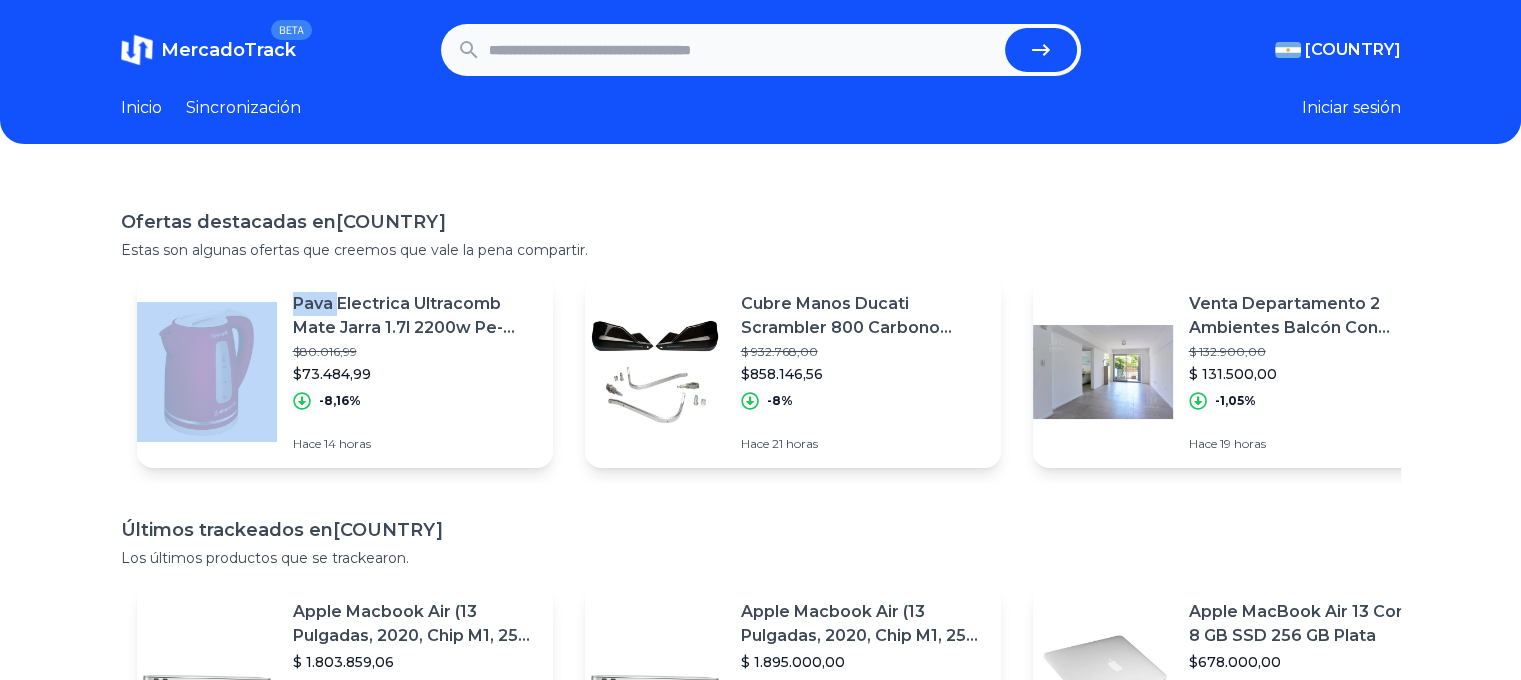 click on "Ofertas destacadas en [COUNTRY] Estas son algunas ofertas que creemos que vale la pena compartir. Pava Electrica Ultracomb Mate Jarra 1.7l 2200w Pe-4909 Roja $80.016,99 $73.484,99 -8,16% Hace 14 horas Cubre Manos Ducati Scrambler 800 Carbono Aluminio $ 932.768,00 $858.146,56 -8% Hace 21 horas Venta Departamento 2 Ambientes Balcón Con Parrilla Palermo $ 132.900,00 $ 131.500,00 -1,05% Hace 19 horas Silla Rosa Gamer Dowinx Premium Con Vibrador Y Apoya Pies $ 394.900,00 $ 315.920,00 -20% Hace 15 horas Vw Saveiro 1992/1995 Cubregotero Gotero Moldura Techo El Par $ 49.749,05 $ 47.499,05 -4,52% Hace 16 horas Carrito Chango De Compras Plegable A Bolsa Con Ruedas 2 En 1 $ 11.898,00 $ 10.589,22 -11% Hace 19 horas Toner Alternativo Para W1105a 107w 105a M135w 107a S/chip $ 10.500,00 $8.490,00 -19,14% Hace 16 horas Cortina Parasol Plegable Tipo Paraguas Con Funda Incluida $33.531,47 $ 29.112,77 -13,18% Hace 19 horas Parlante Portatil Kazz Fred Bluetooth 20w Subwoofer 2x3 Fm Color Azul Acero" at bounding box center (760, 516) 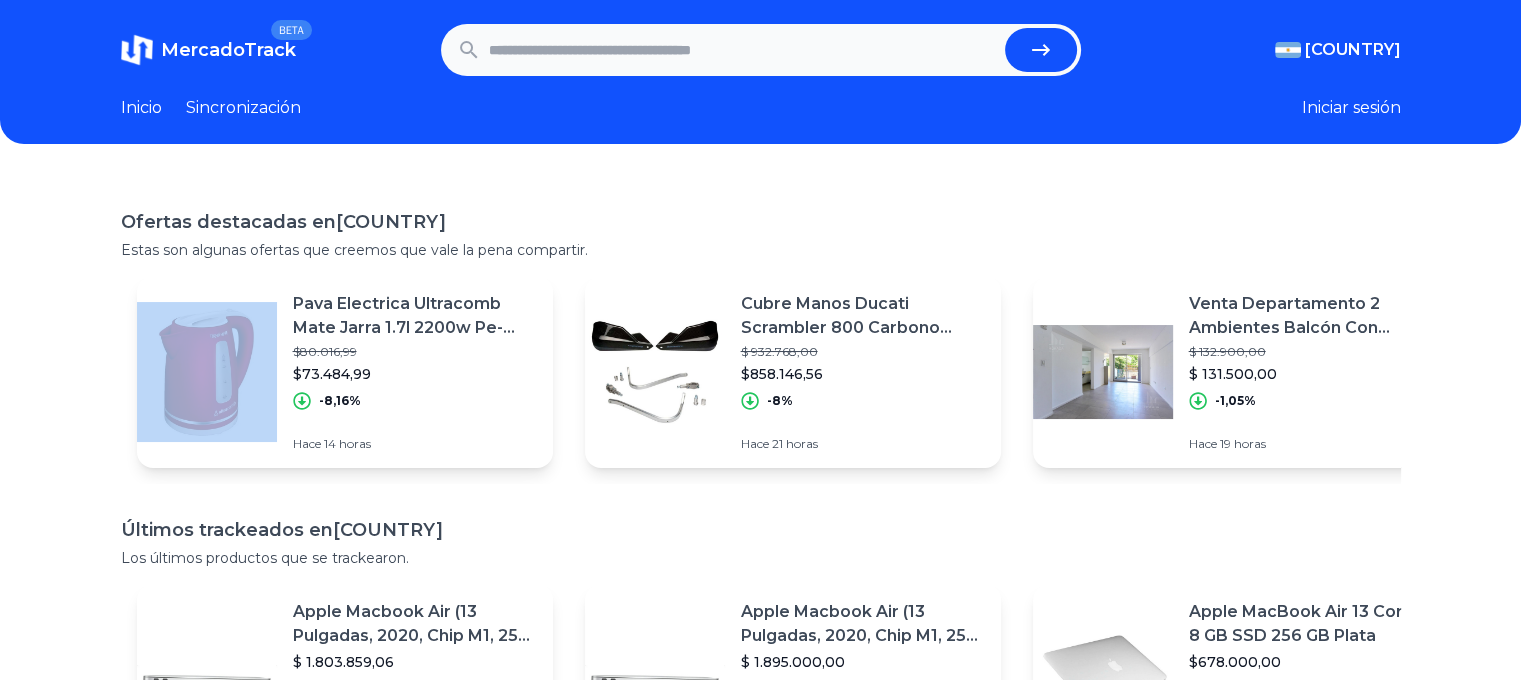 click on "Ofertas destacadas en [COUNTRY] Estas son algunas ofertas que creemos que vale la pena compartir. Pava Electrica Ultracomb Mate Jarra 1.7l 2200w Pe-4909 Roja $80.016,99 $73.484,99 -8,16% Hace 14 horas Cubre Manos Ducati Scrambler 800 Carbono Aluminio $ 932.768,00 $858.146,56 -8% Hace 21 horas Venta Departamento 2 Ambientes Balcón Con Parrilla Palermo $ 132.900,00 $ 131.500,00 -1,05% Hace 19 horas Silla Rosa Gamer Dowinx Premium Con Vibrador Y Apoya Pies $ 394.900,00 $ 315.920,00 -20% Hace 15 horas Vw Saveiro 1992/1995 Cubregotero Gotero Moldura Techo El Par $ 49.749,05 $ 47.499,05 -4,52% Hace 16 horas Carrito Chango De Compras Plegable A Bolsa Con Ruedas 2 En 1 $ 11.898,00 $ 10.589,22 -11% Hace 19 horas Toner Alternativo Para W1105a 107w 105a M135w 107a S/chip $ 10.500,00 $8.490,00 -19,14% Hace 16 horas Cortina Parasol Plegable Tipo Paraguas Con Funda Incluida $33.531,47 $ 29.112,77 -13,18% Hace 19 horas Parlante Portatil Kazz Fred Bluetooth 20w Subwoofer 2x3 Fm Color Azul Acero" at bounding box center (760, 516) 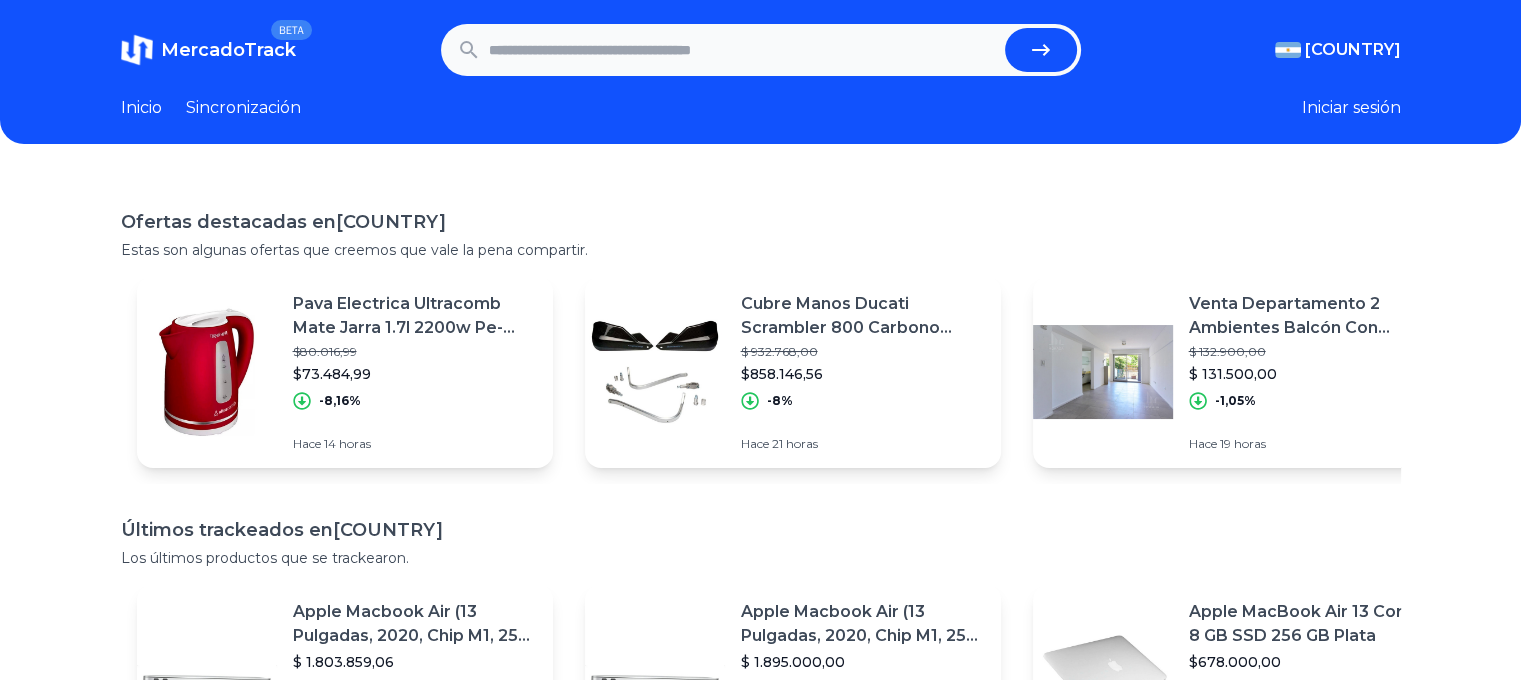 click on "MercadoTrack BETA [COUNTRY] [COUNTRY] [COUNTRY] [COUNTRY] [COUNTRY] [COUNTRY] [COUNTRY] [COUNTRY] Inicio Sincronización Iniciar sesión" at bounding box center [760, 72] 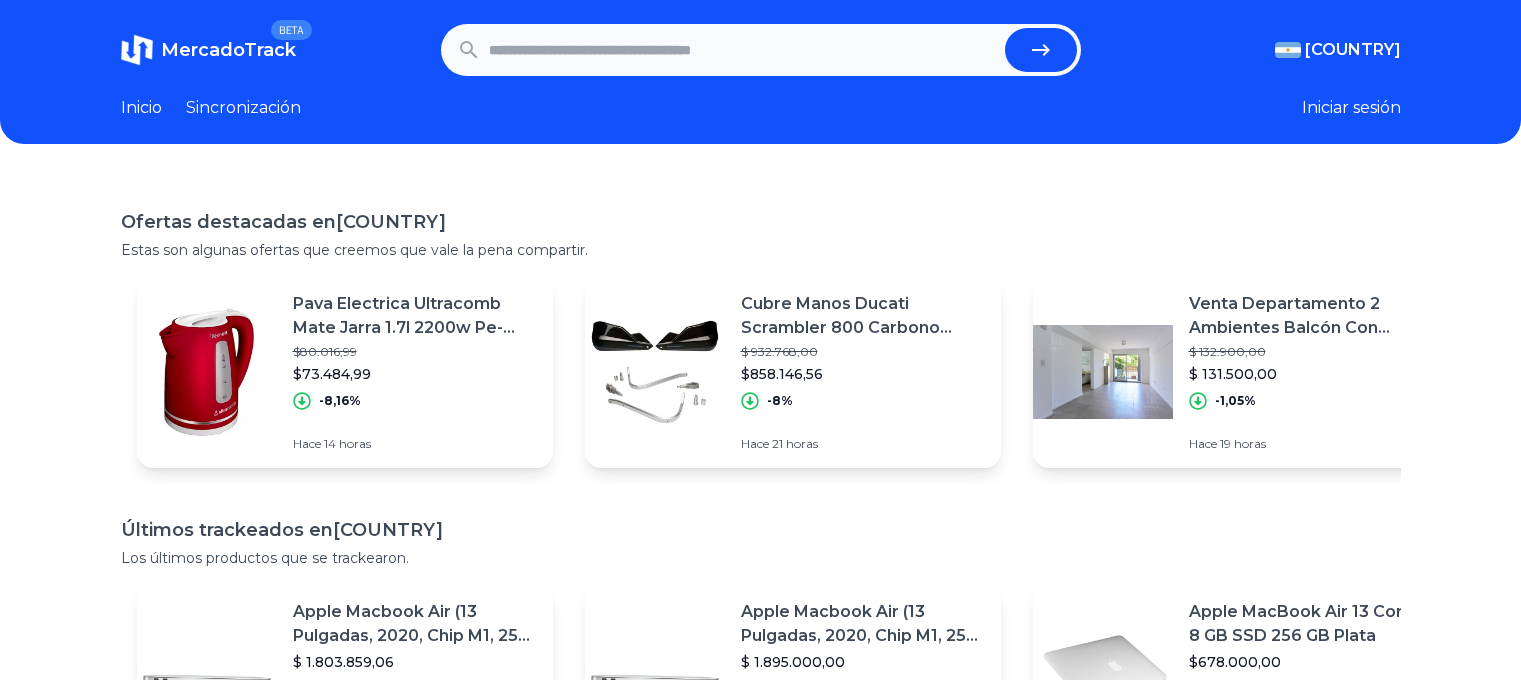 scroll, scrollTop: 0, scrollLeft: 0, axis: both 